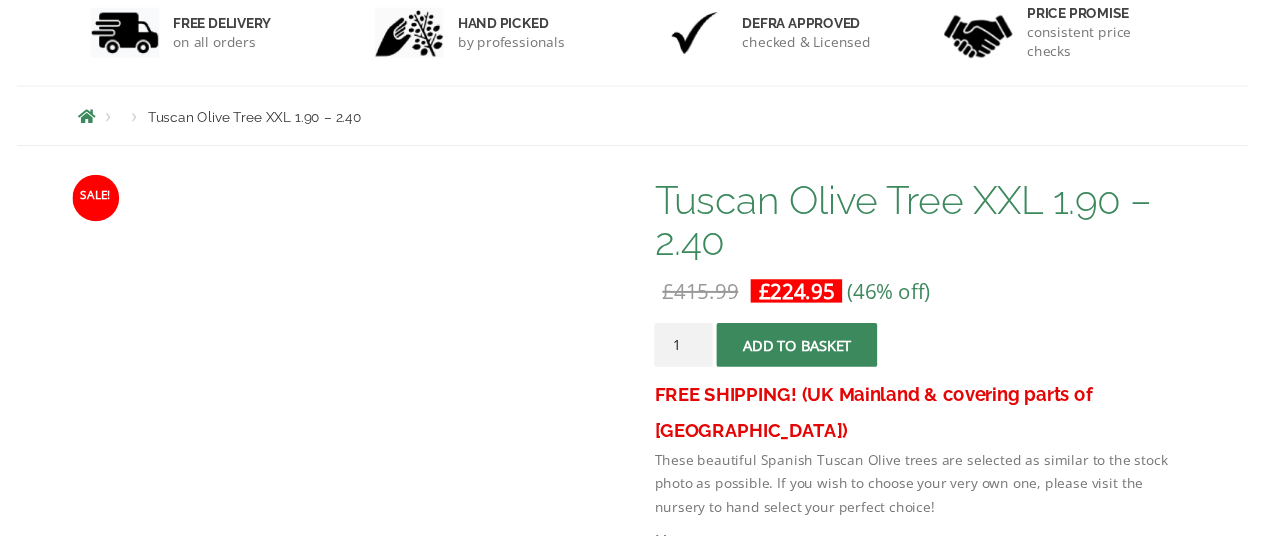 scroll, scrollTop: 381, scrollLeft: 0, axis: vertical 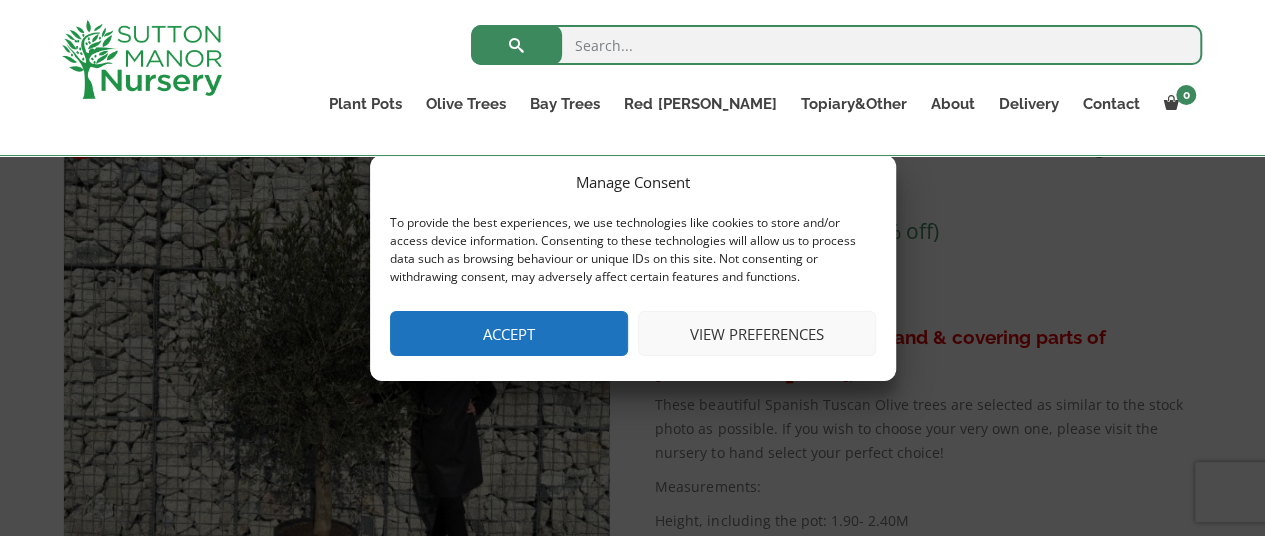 click on "View preferences" at bounding box center [757, 333] 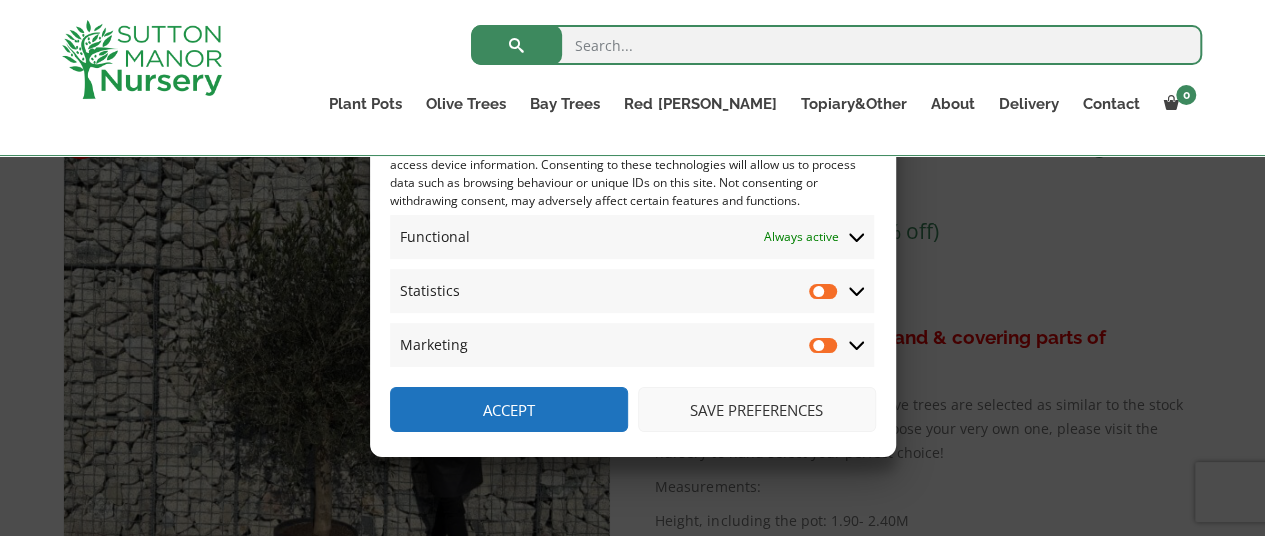 click on "Save preferences" at bounding box center [757, 409] 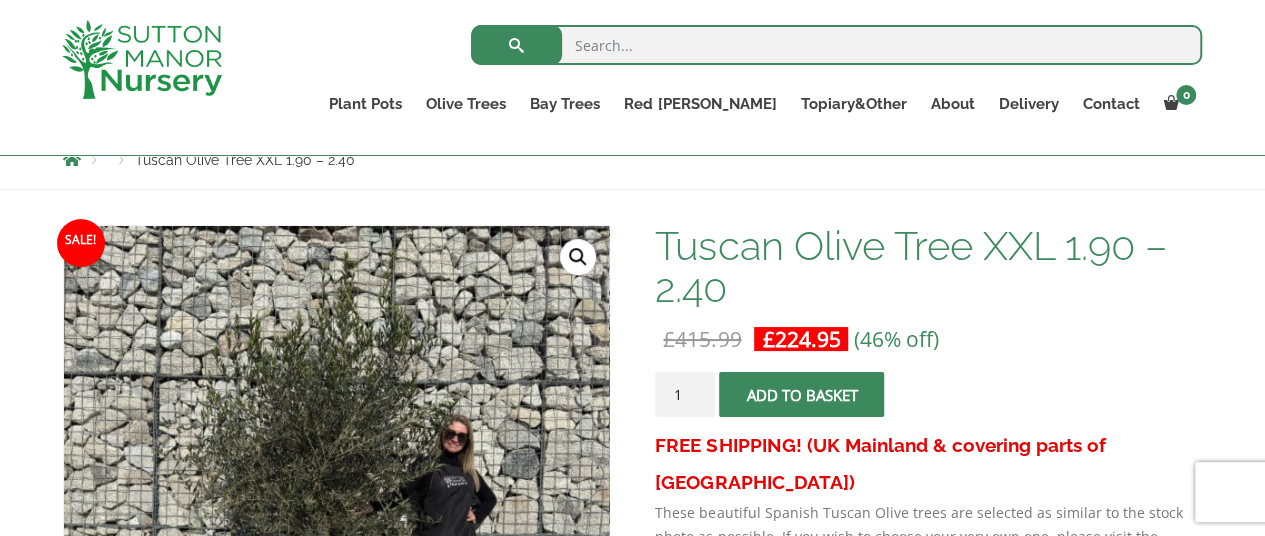 scroll, scrollTop: 239, scrollLeft: 0, axis: vertical 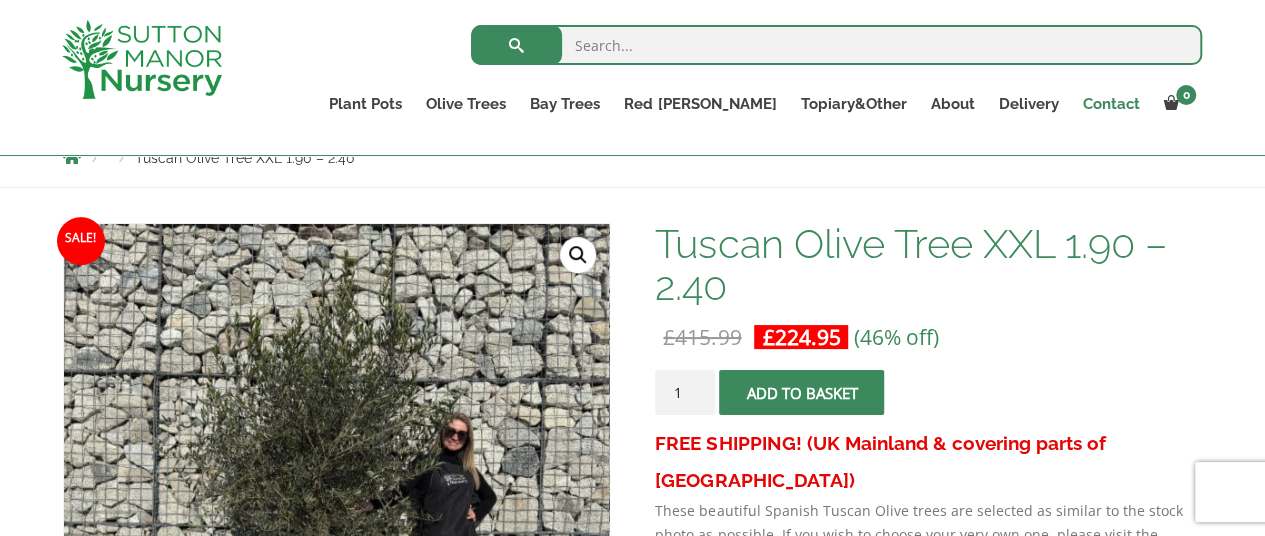 click on "Contact" at bounding box center (1110, 104) 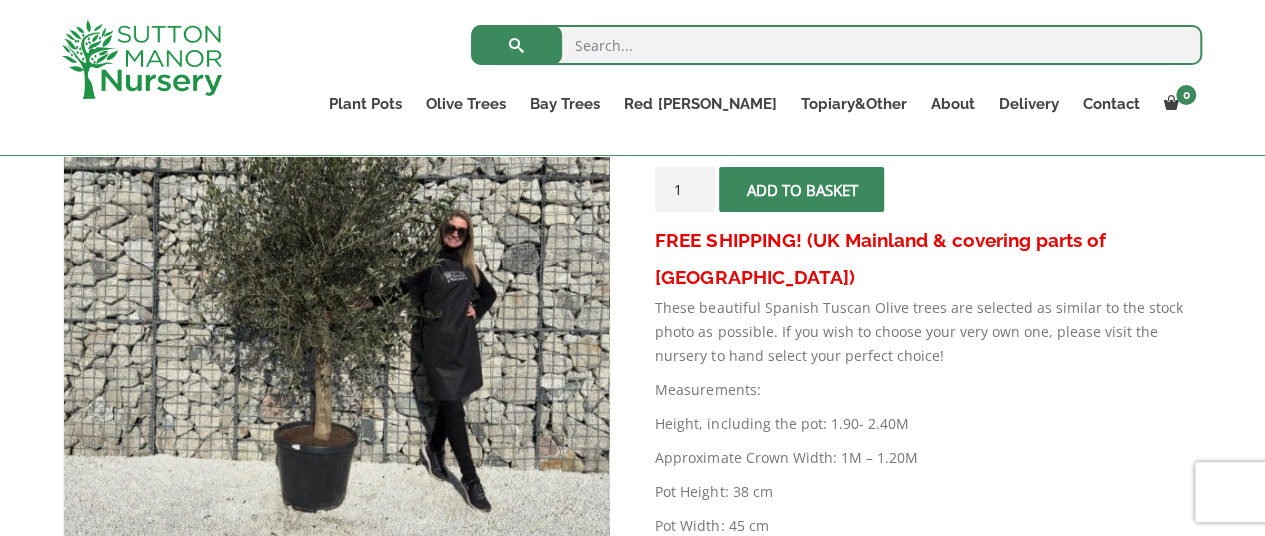 scroll, scrollTop: 443, scrollLeft: 0, axis: vertical 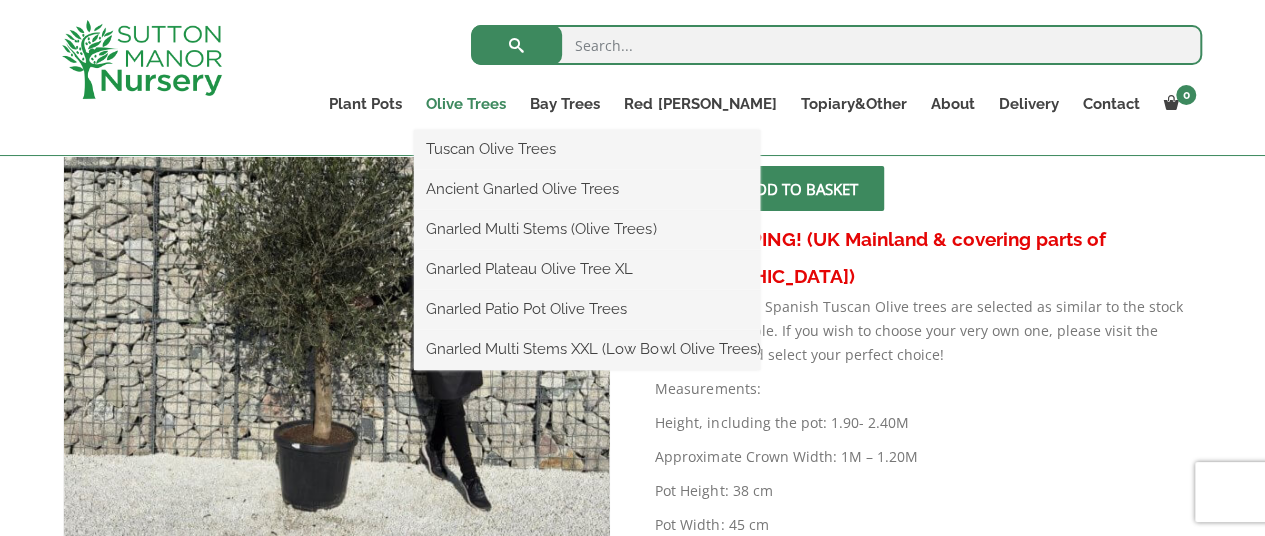 click on "Olive Trees" at bounding box center (466, 104) 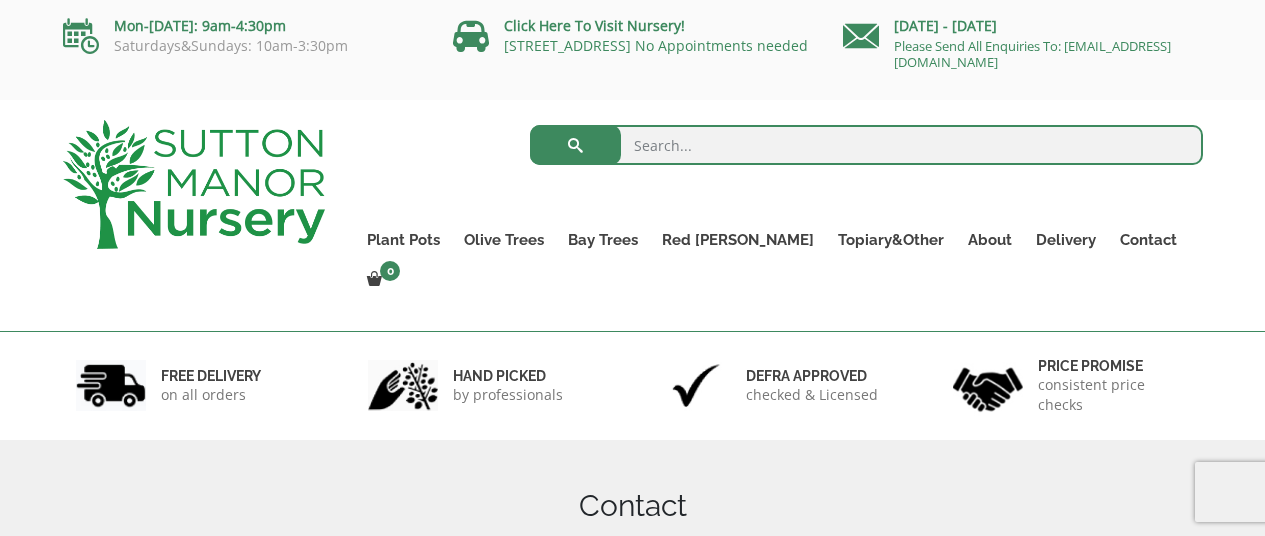 scroll, scrollTop: 0, scrollLeft: 0, axis: both 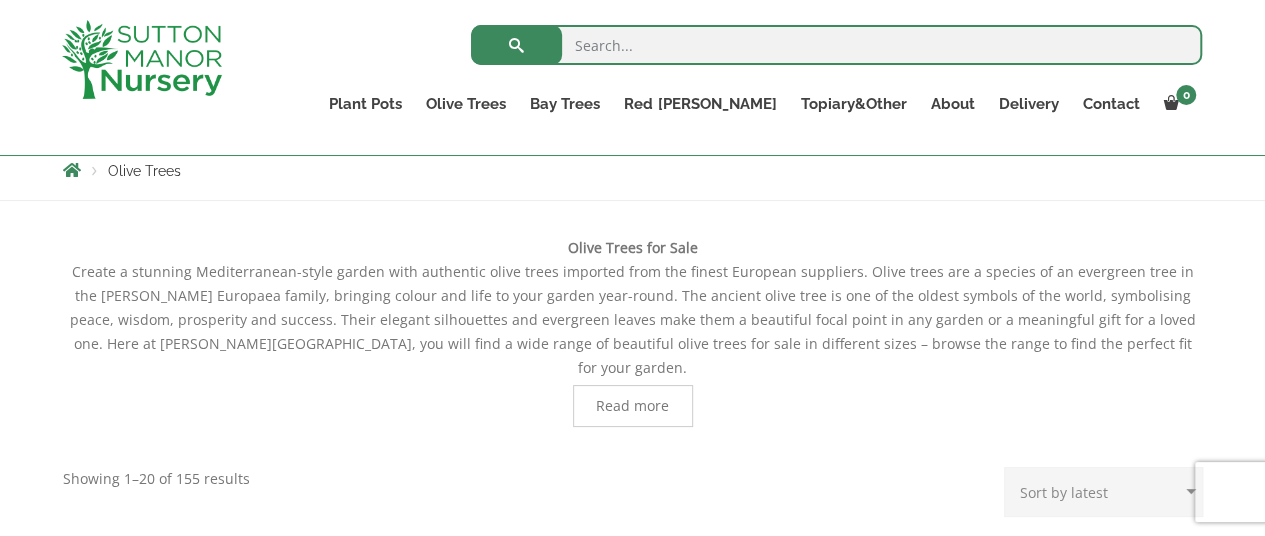 click on "Read more" at bounding box center [632, 406] 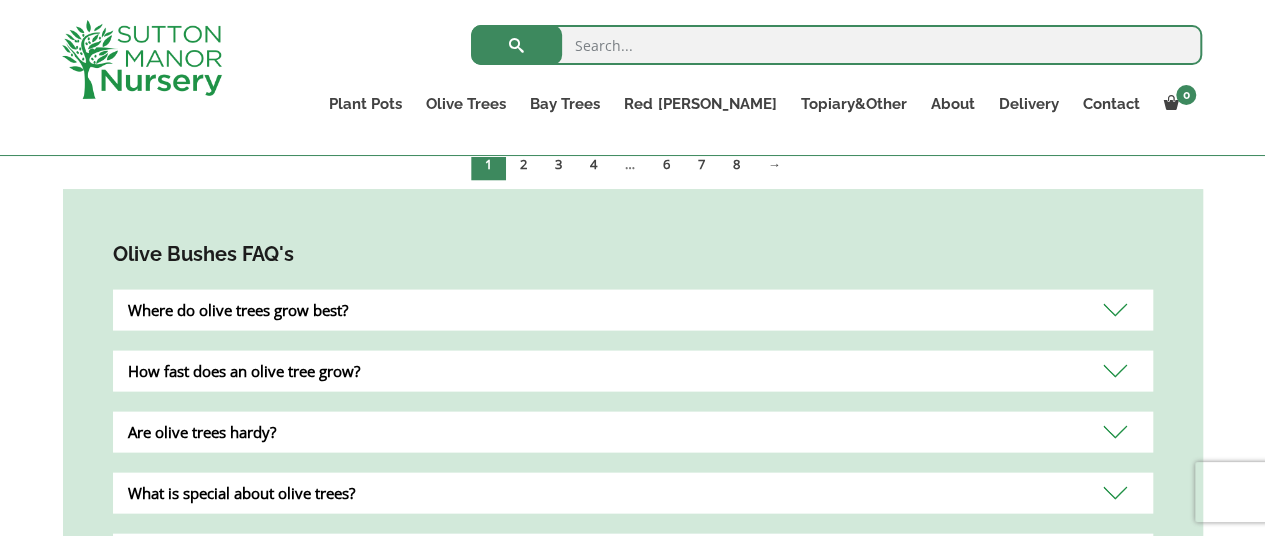 scroll, scrollTop: 1921, scrollLeft: 0, axis: vertical 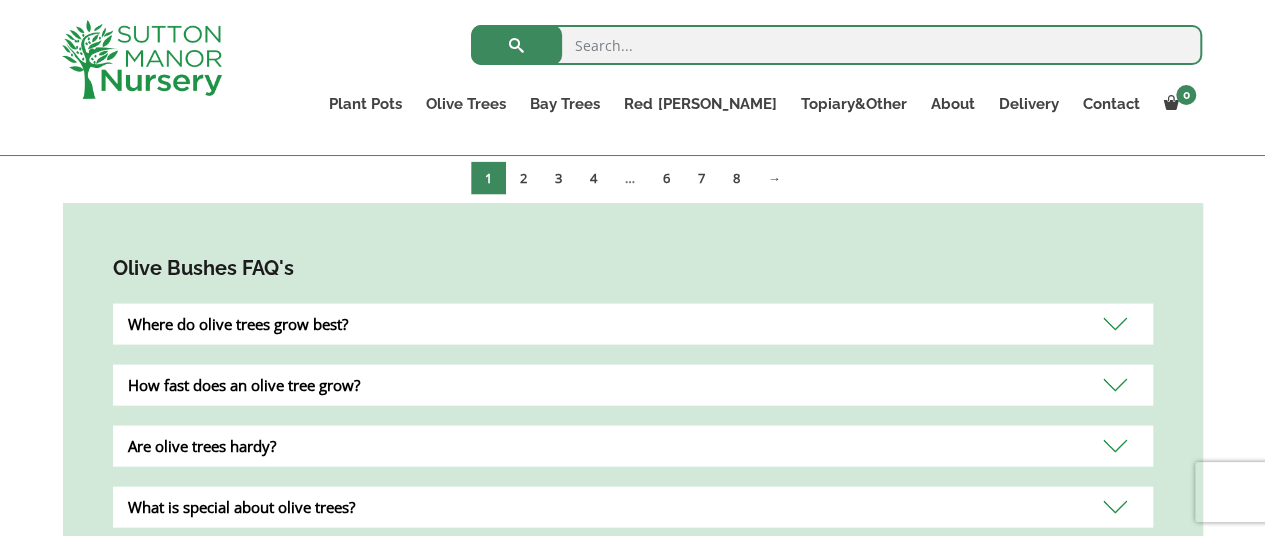 click on "Where do olive trees grow best?" at bounding box center (633, 324) 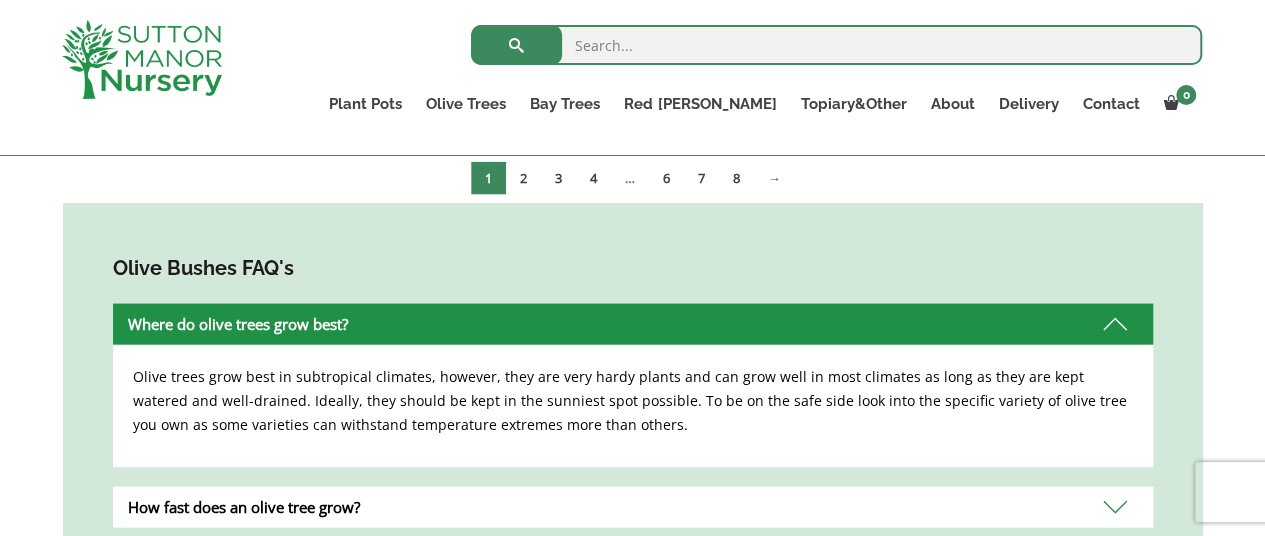 click on "Where do olive trees grow best?" at bounding box center [633, 324] 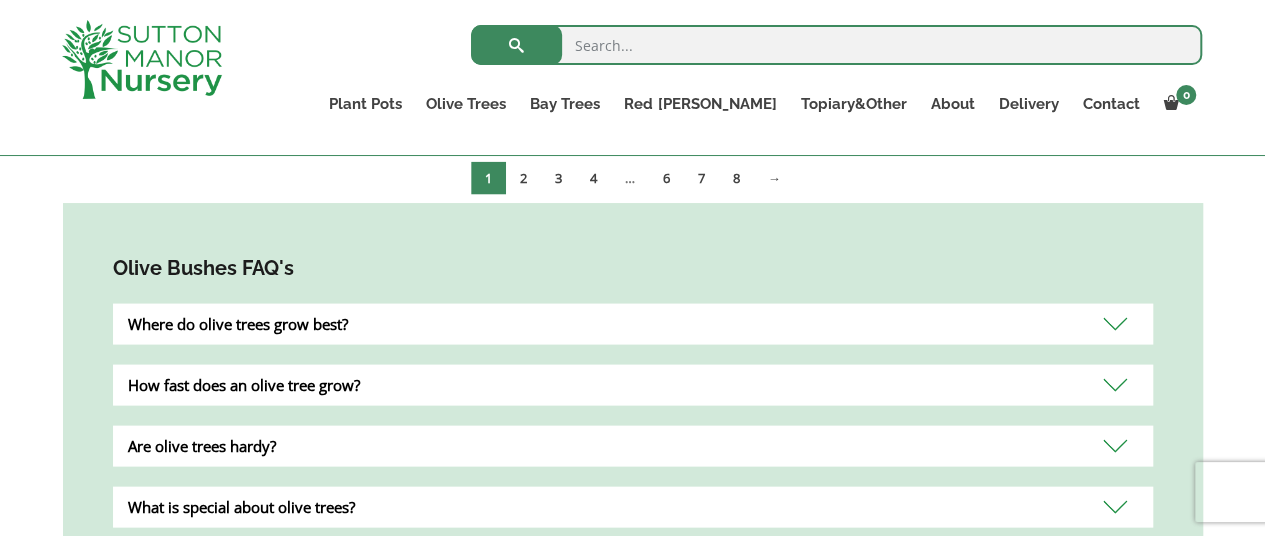 click on "How fast does an olive tree grow?" at bounding box center (633, 385) 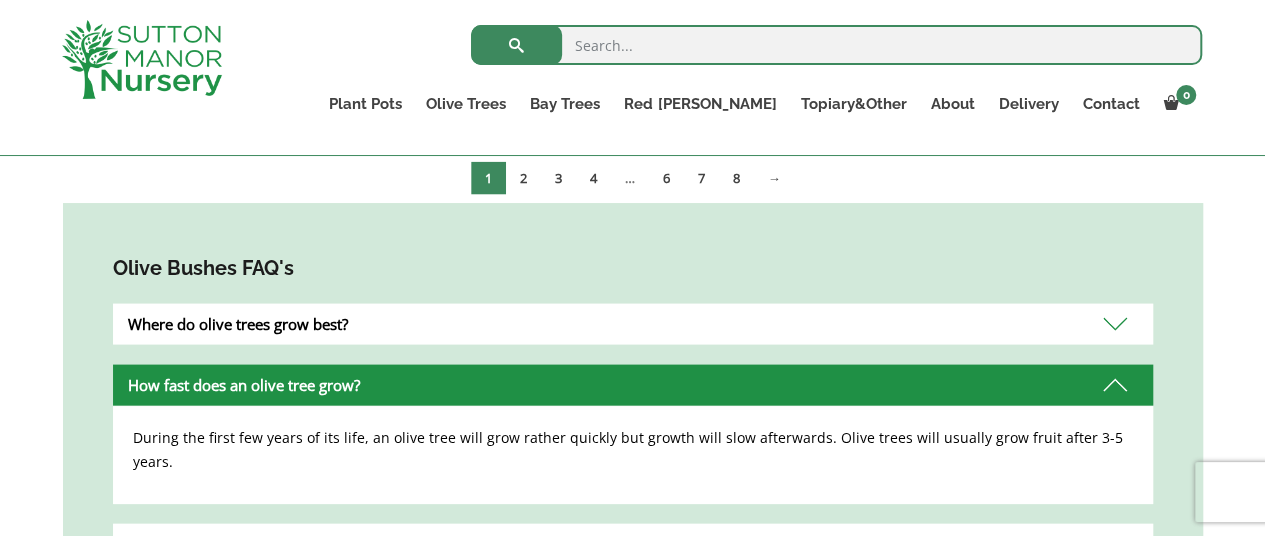click on "How fast does an olive tree grow?" at bounding box center [633, 385] 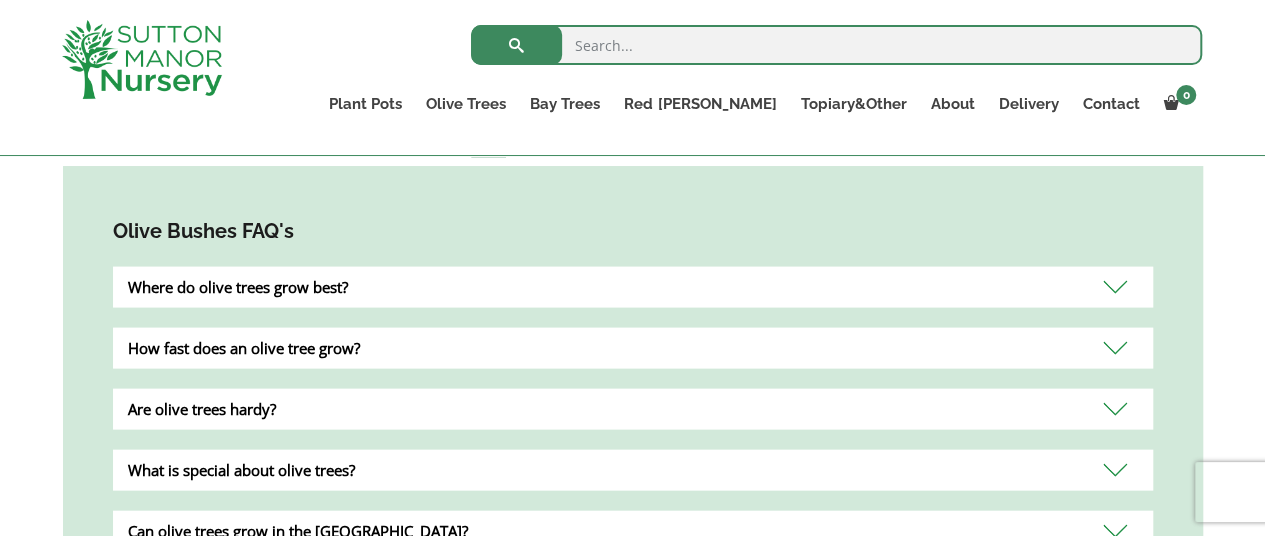 scroll, scrollTop: 1959, scrollLeft: 0, axis: vertical 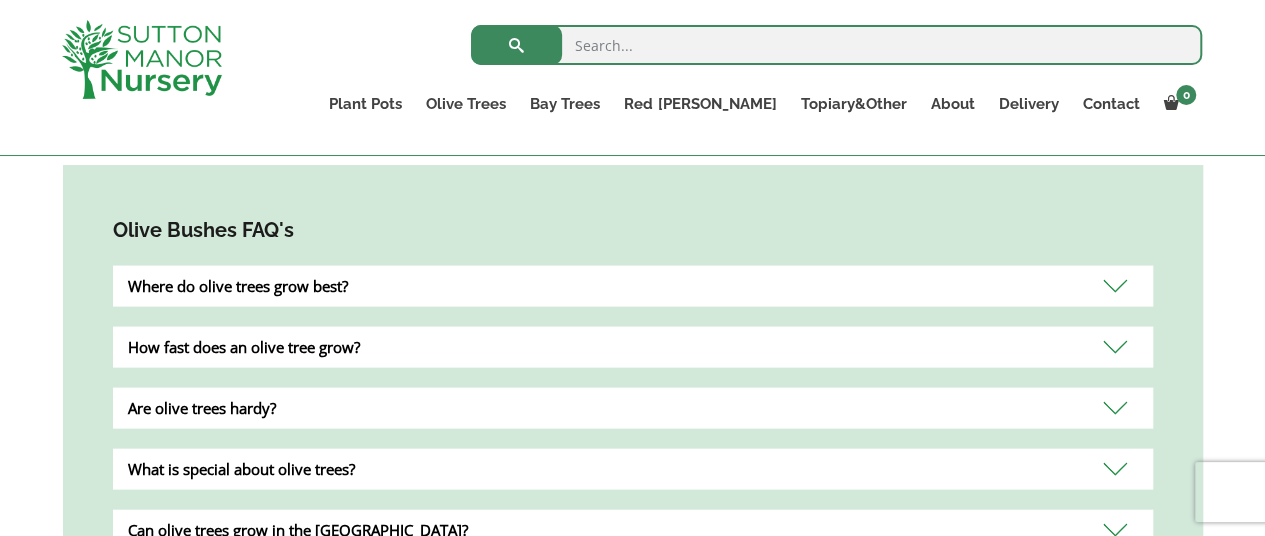 click on "Are olive trees hardy?" at bounding box center [633, 408] 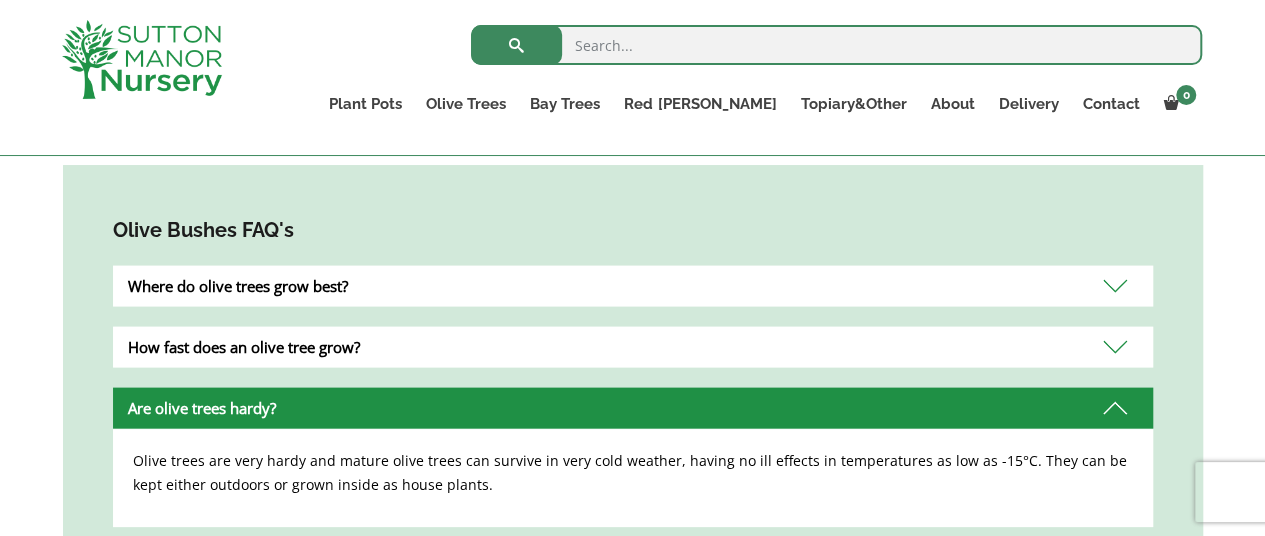 click on "Are olive trees hardy?" at bounding box center (633, 408) 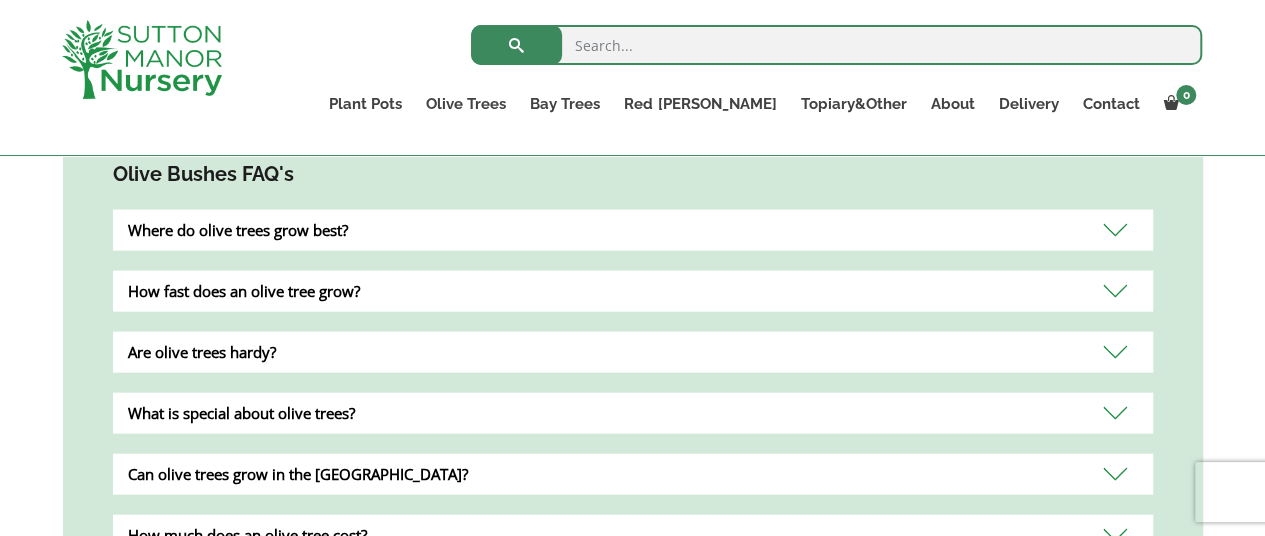 scroll, scrollTop: 2014, scrollLeft: 0, axis: vertical 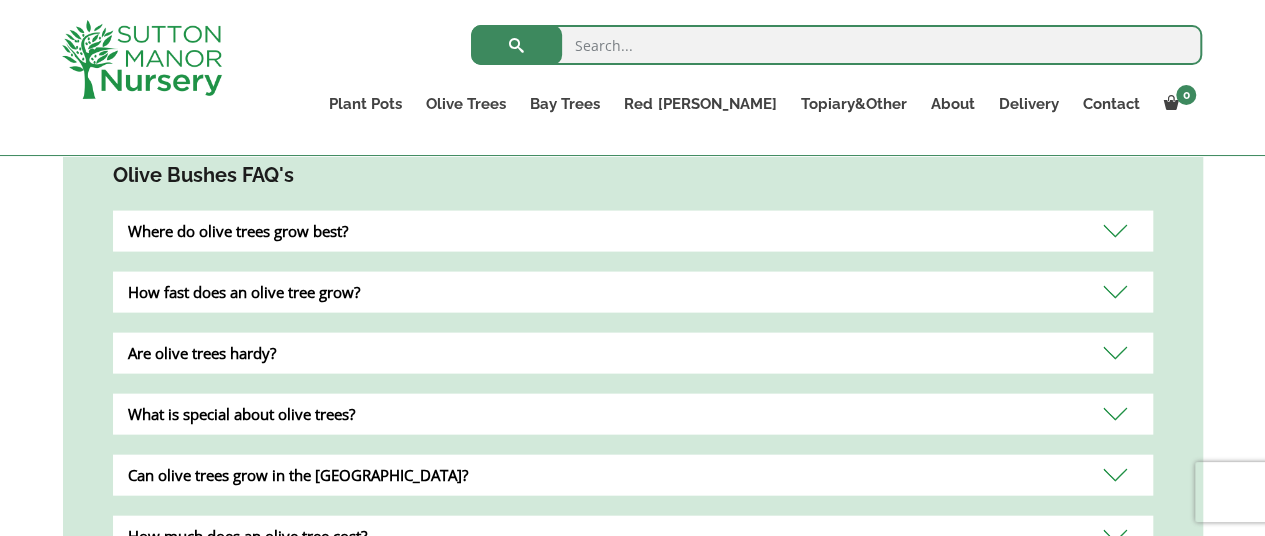 click on "Can olive trees grow in the UK?" at bounding box center (633, 475) 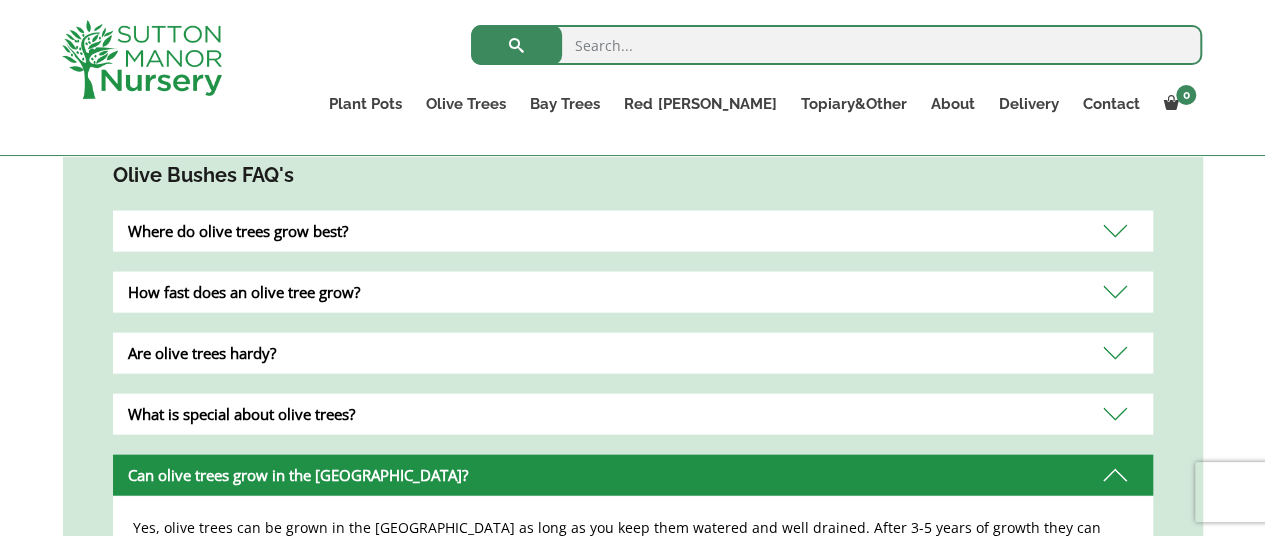 click on "Can olive trees grow in the [GEOGRAPHIC_DATA]?" at bounding box center [633, 475] 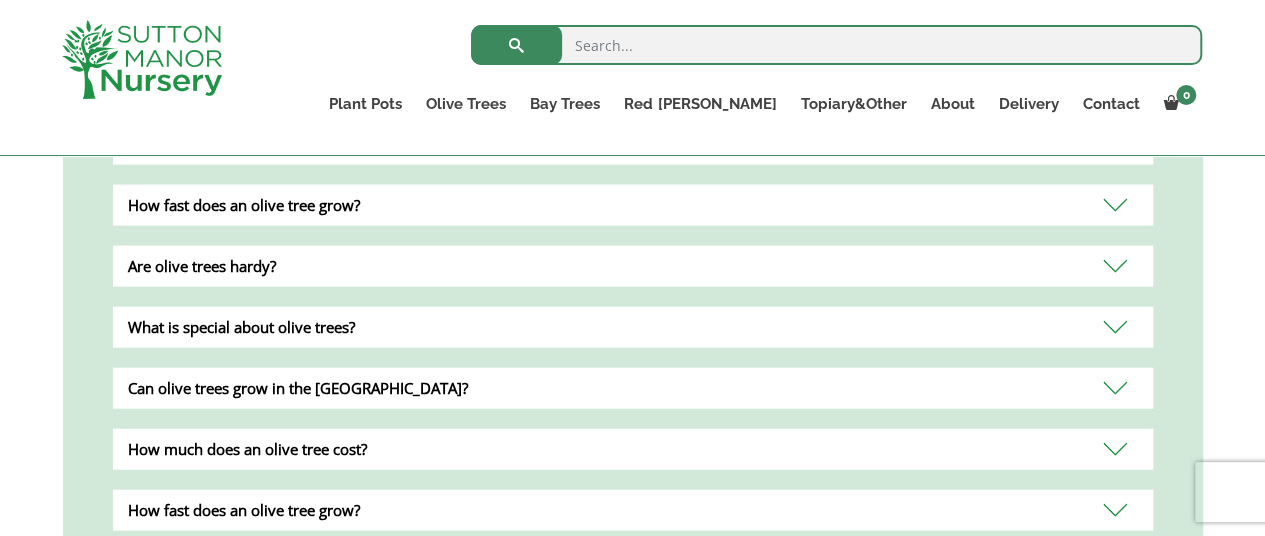 scroll, scrollTop: 2102, scrollLeft: 0, axis: vertical 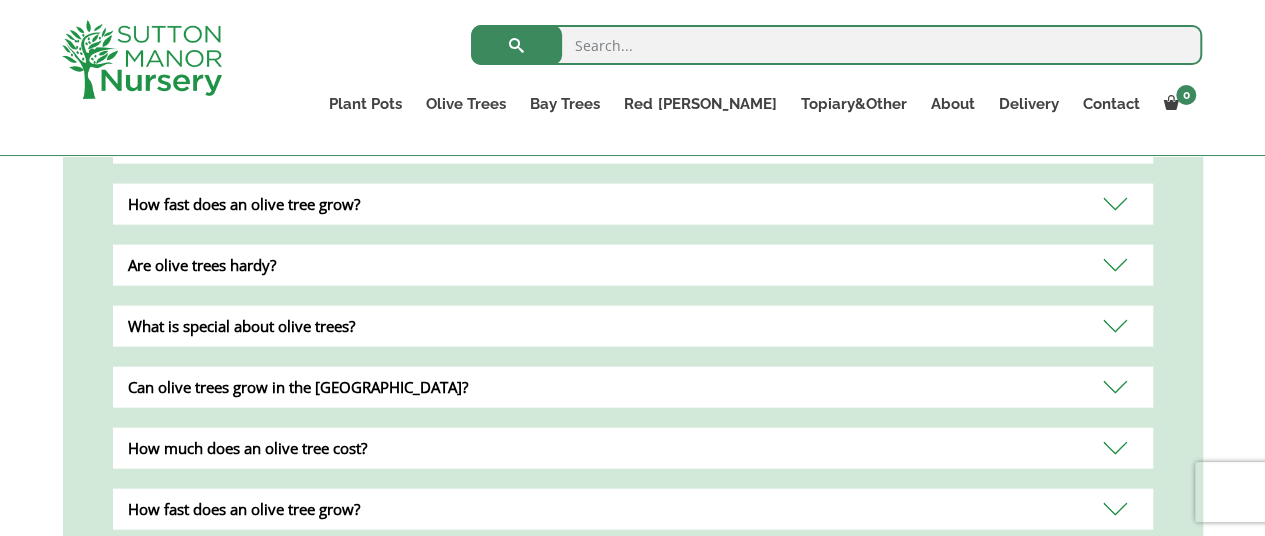click on "How much does an olive tree cost?" at bounding box center (633, 448) 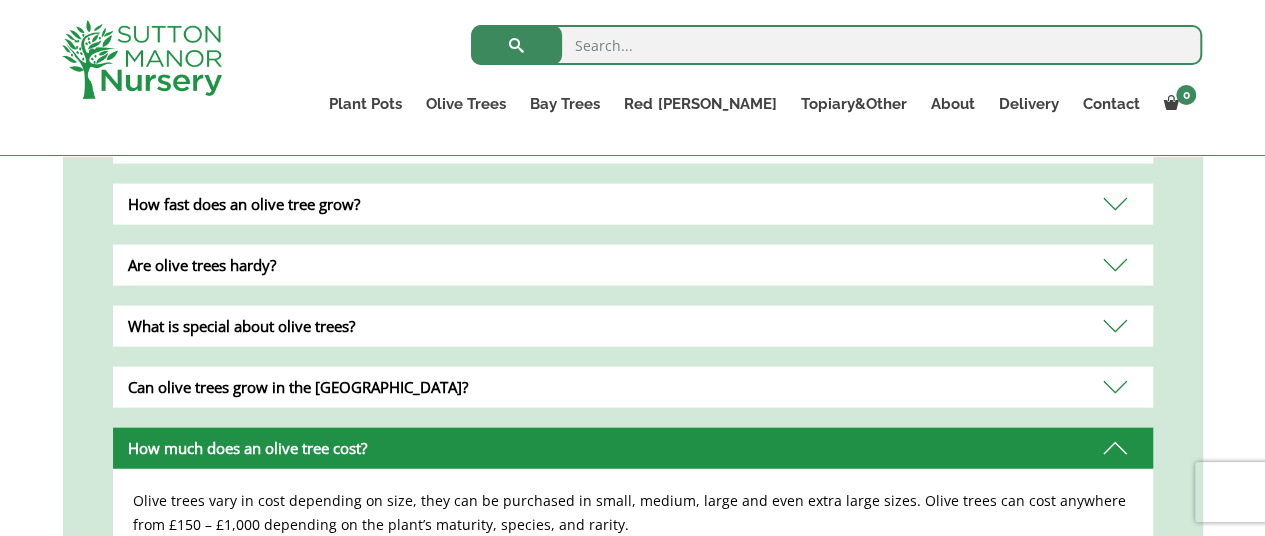 click on "How much does an olive tree cost?" at bounding box center [633, 448] 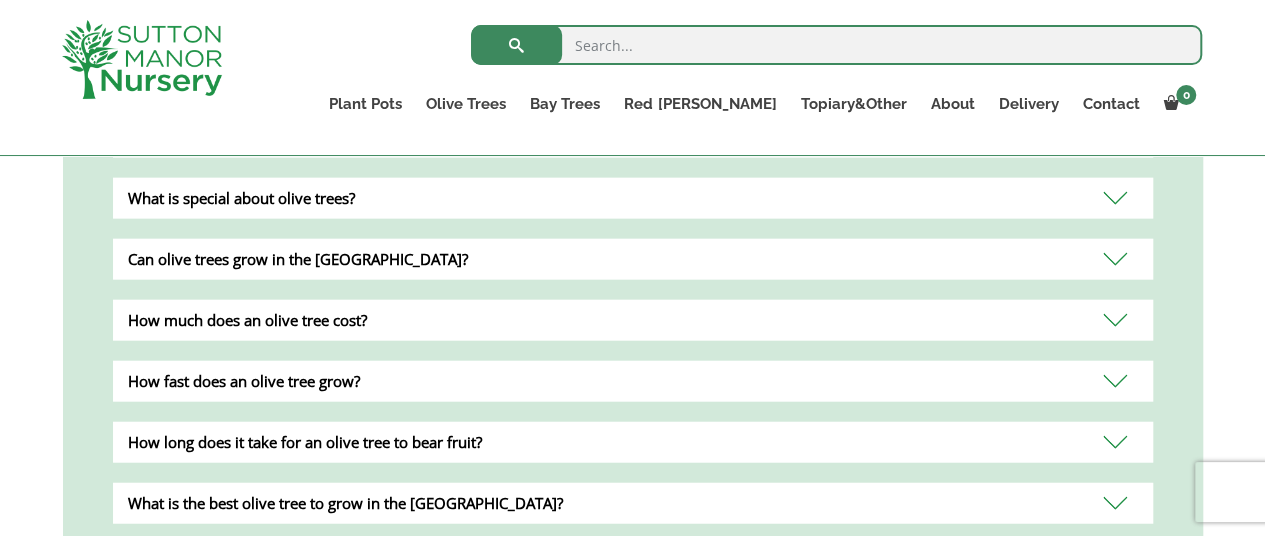 scroll, scrollTop: 2231, scrollLeft: 0, axis: vertical 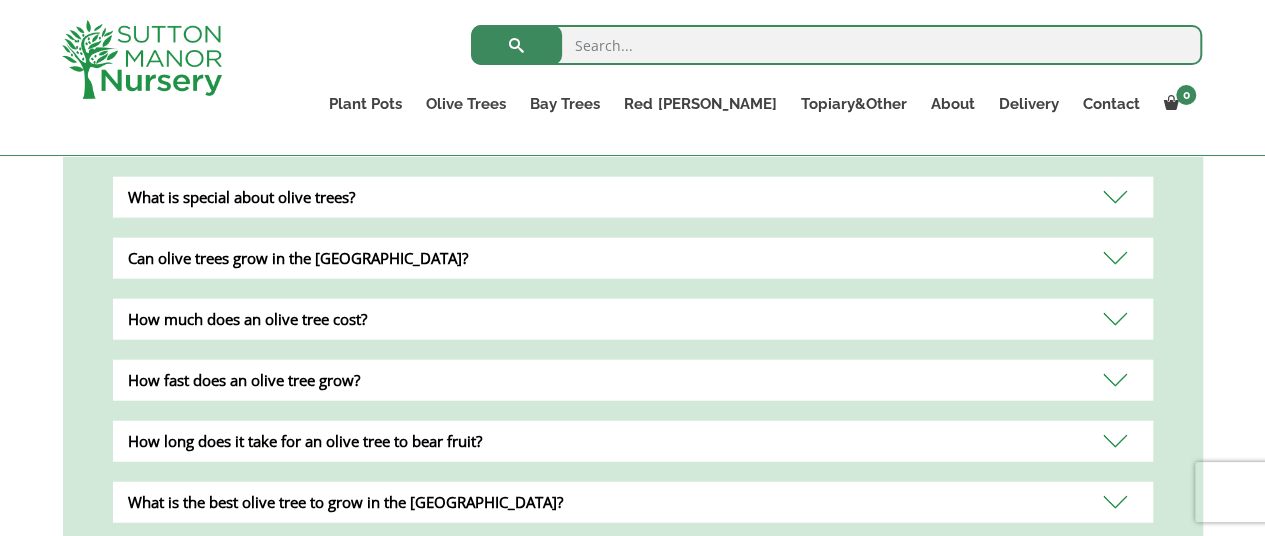 click on "How long does it take for an olive tree to bear fruit?" at bounding box center (633, 441) 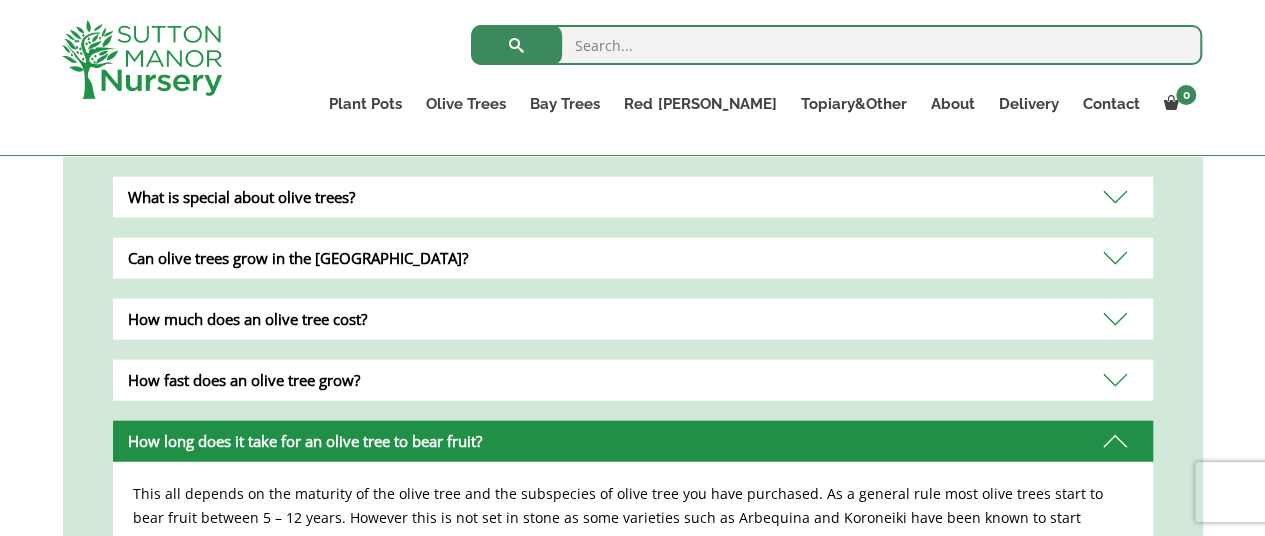 click on "How long does it take for an olive tree to bear fruit?" at bounding box center [633, 441] 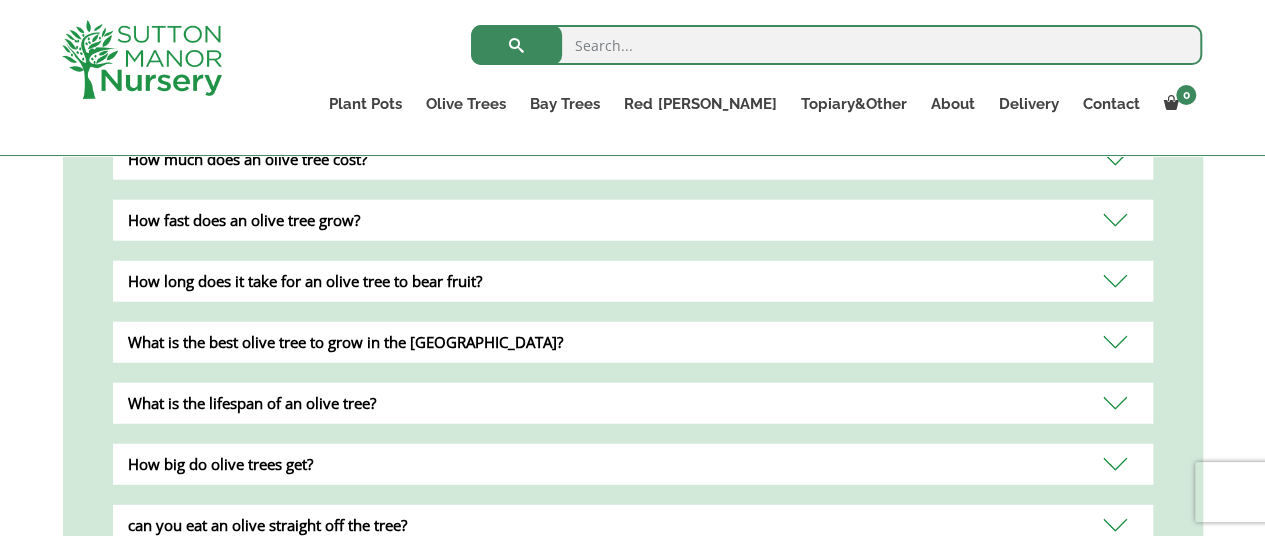 scroll, scrollTop: 2392, scrollLeft: 0, axis: vertical 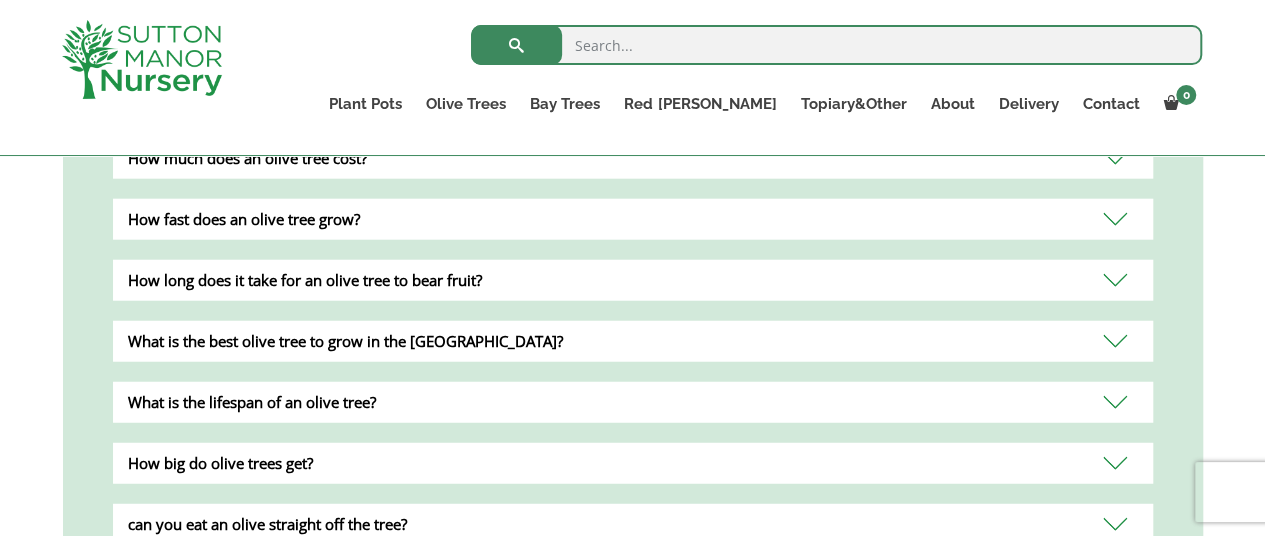 click on "What is the lifespan of an olive tree?" at bounding box center [633, 402] 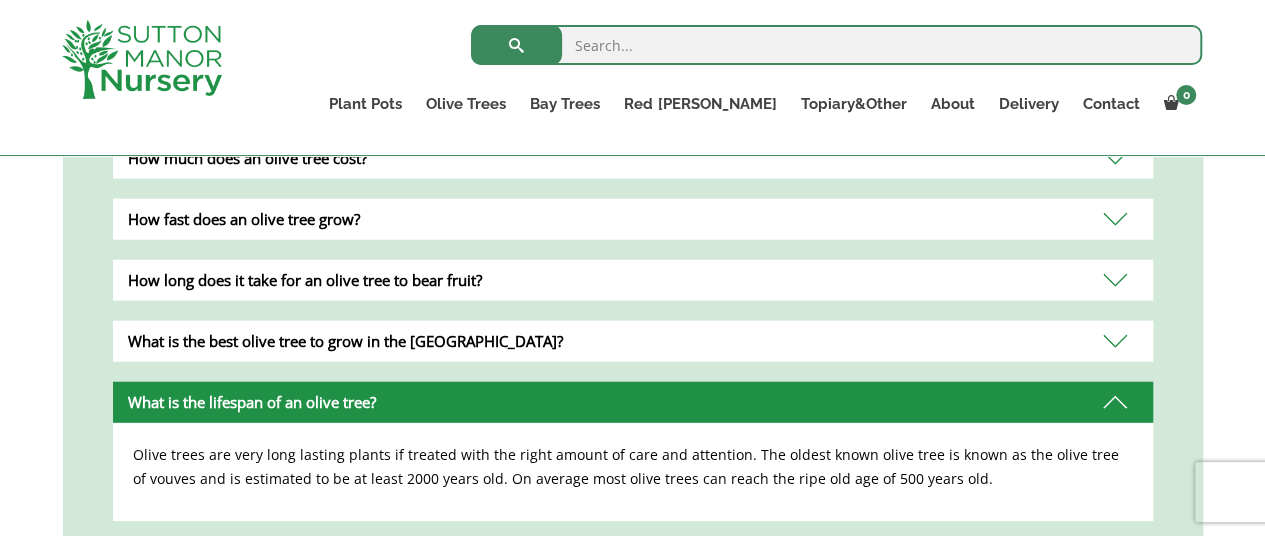 click on "What is the lifespan of an olive tree?" at bounding box center (633, 402) 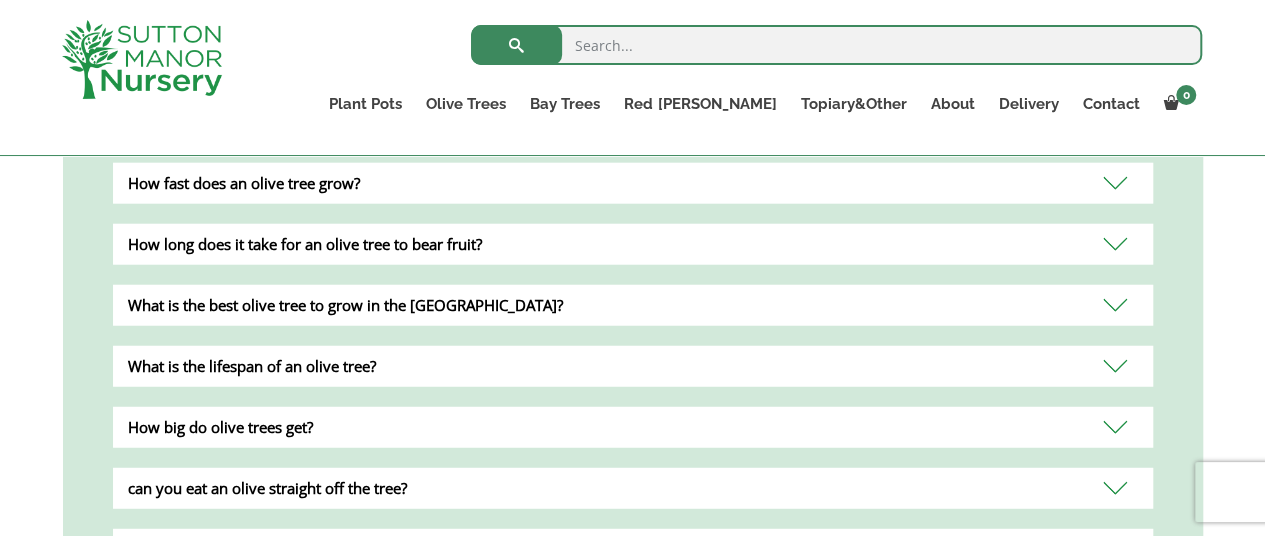 scroll, scrollTop: 2429, scrollLeft: 0, axis: vertical 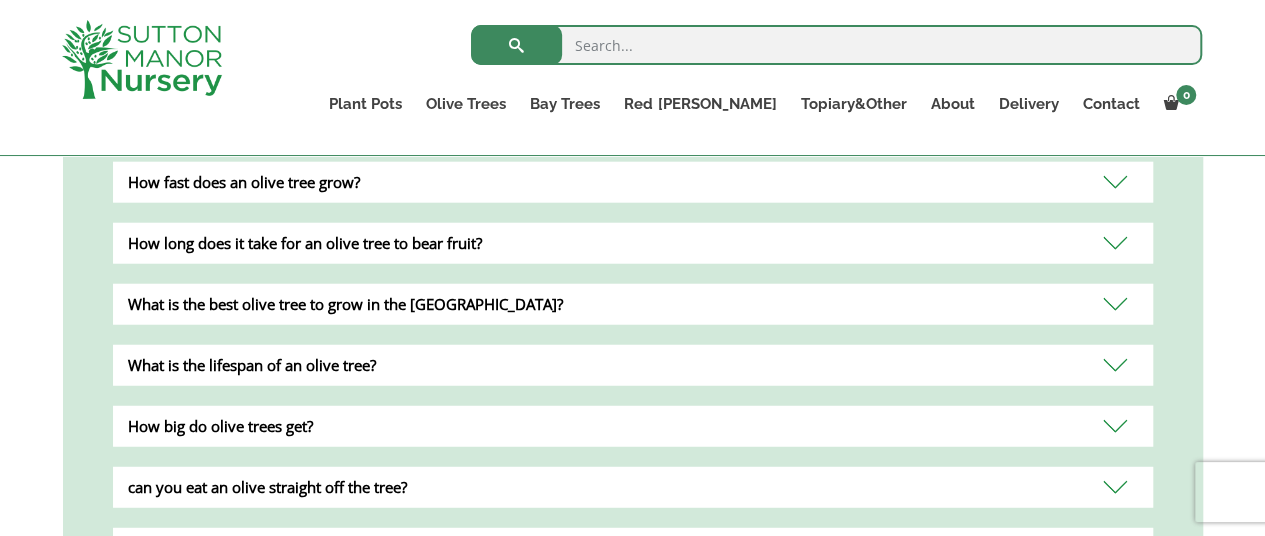 click on "can you eat an olive straight off the tree?" at bounding box center [633, 487] 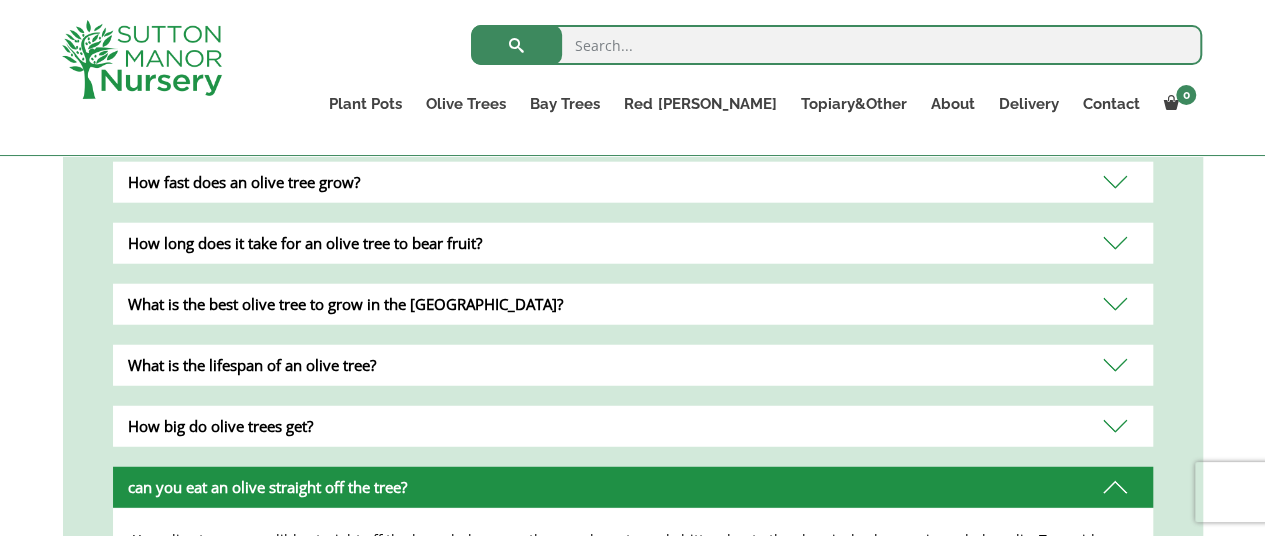 click on "can you eat an olive straight off the tree?" at bounding box center (633, 487) 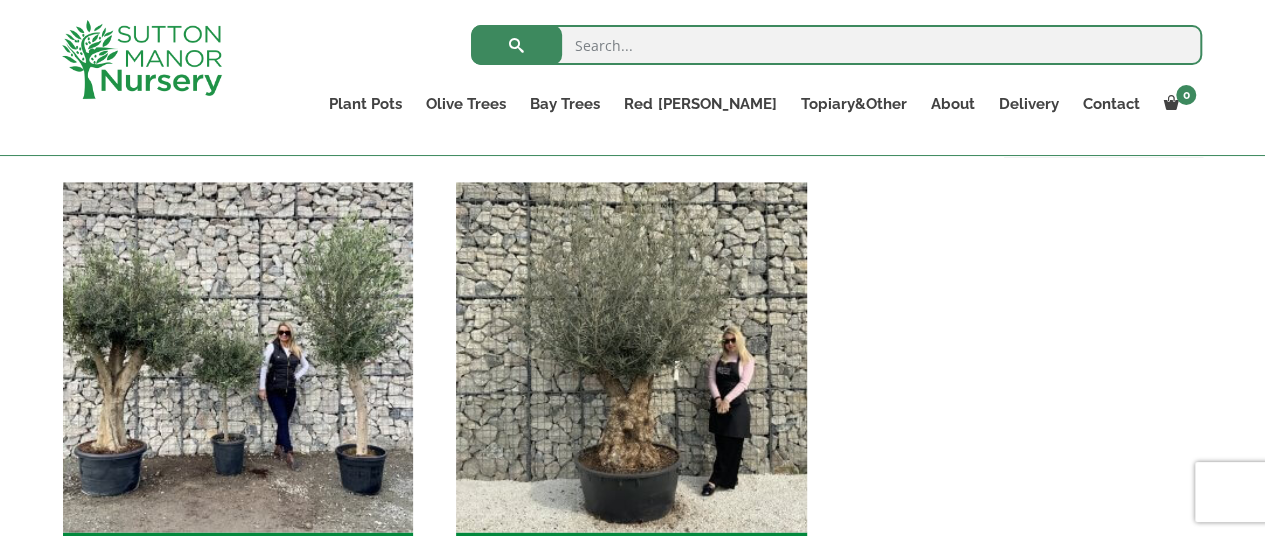 scroll, scrollTop: 1421, scrollLeft: 0, axis: vertical 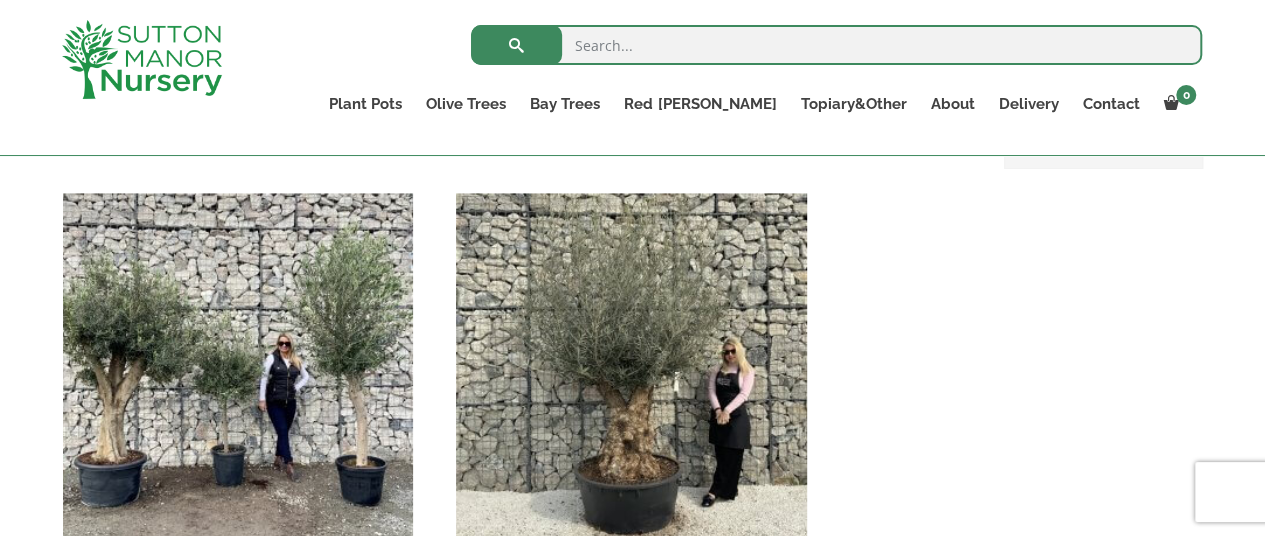 click on "Tuscan Olive Trees  (1)" at bounding box center (238, 574) 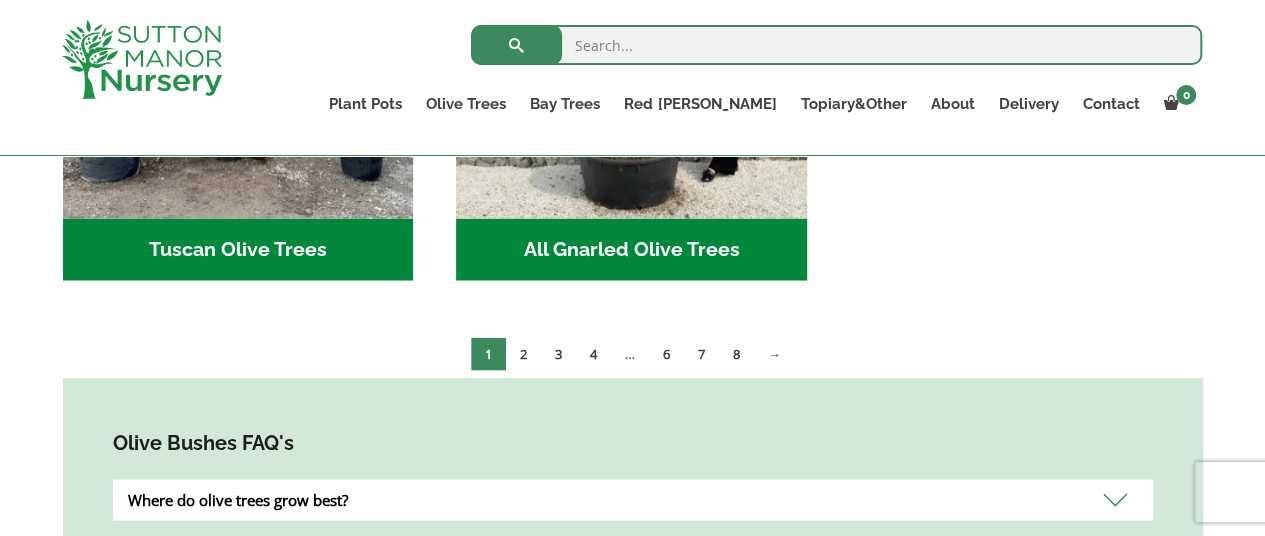 scroll, scrollTop: 1747, scrollLeft: 0, axis: vertical 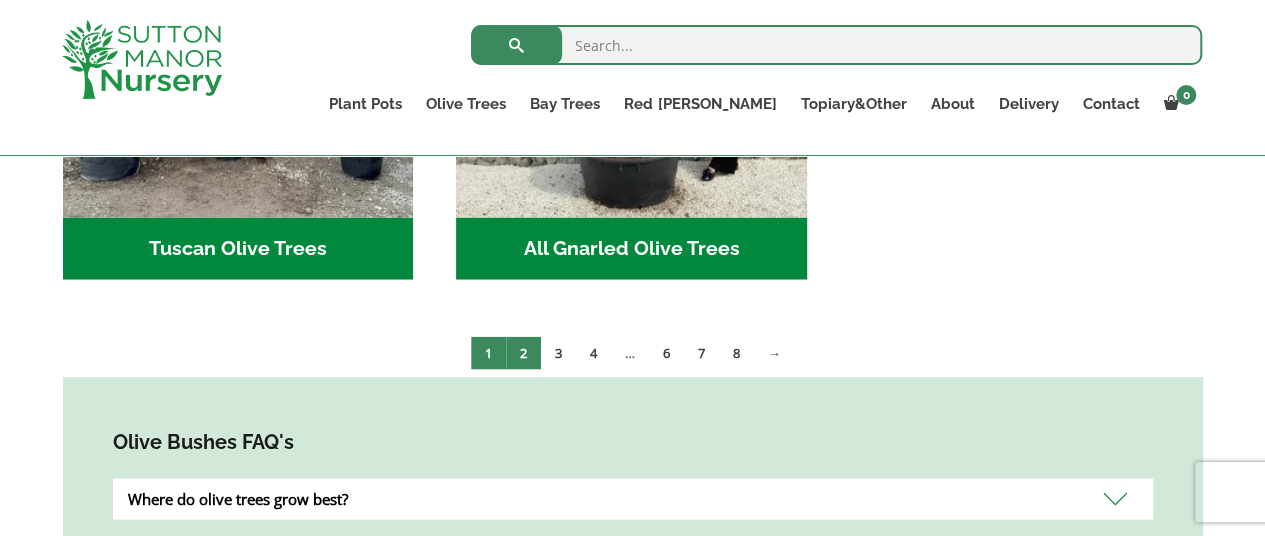 click on "2" at bounding box center (523, 352) 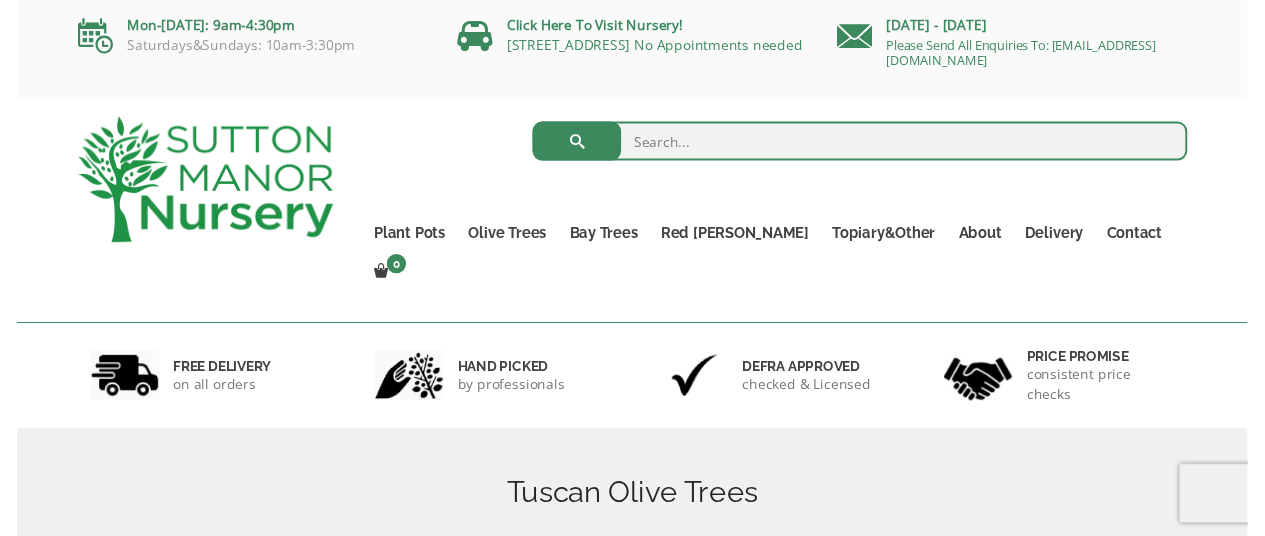 scroll, scrollTop: 0, scrollLeft: 0, axis: both 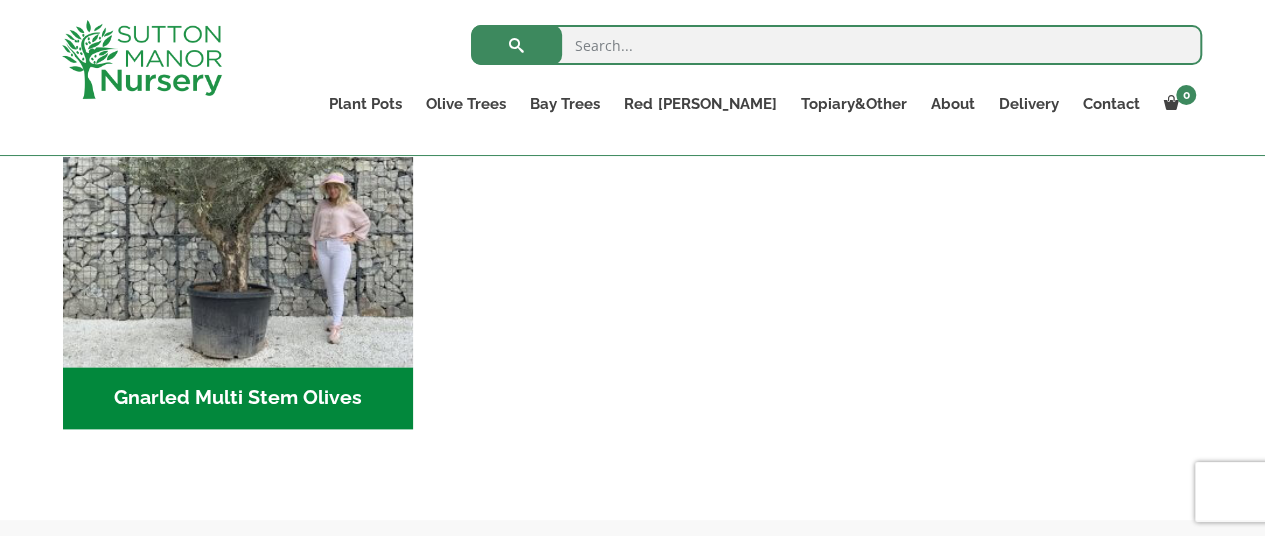 click on "Gnarled Multi Stem Olives  (7)" at bounding box center [238, 398] 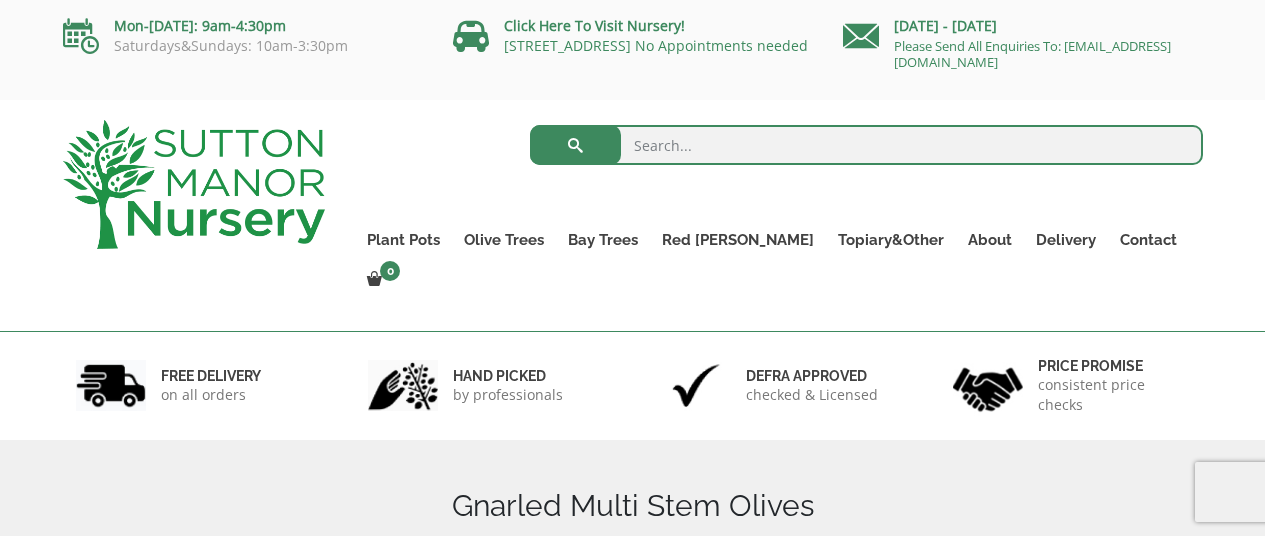 scroll, scrollTop: 0, scrollLeft: 0, axis: both 